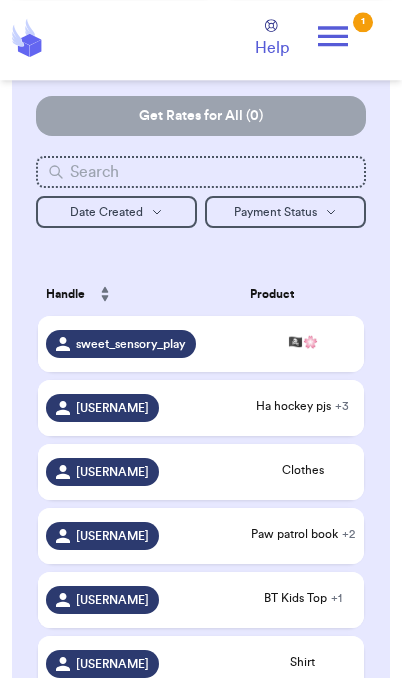 scroll, scrollTop: 144, scrollLeft: 0, axis: vertical 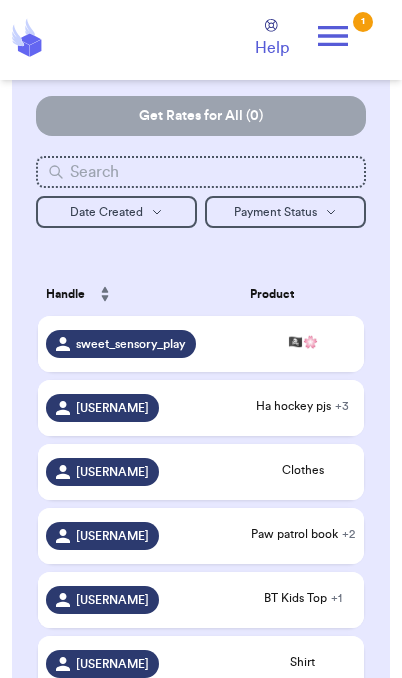 click on "Ha hockey pjs  + 3" at bounding box center (303, 406) 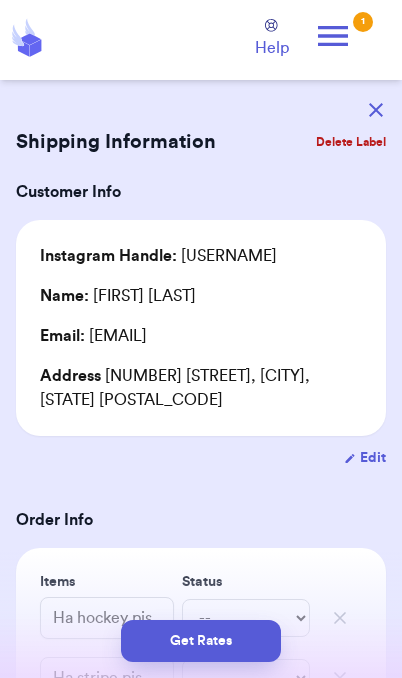 scroll, scrollTop: 0, scrollLeft: 0, axis: both 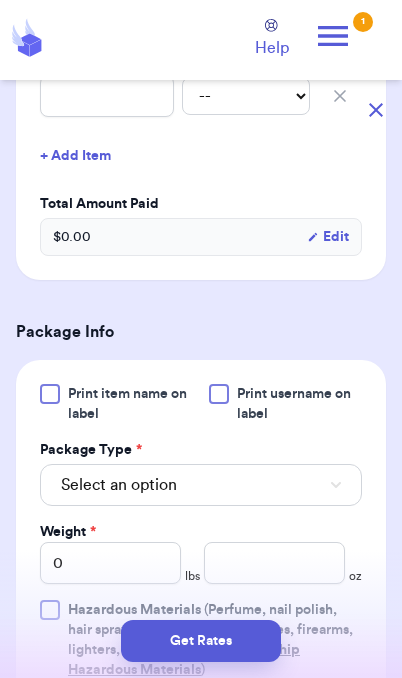 click on "Select an option" at bounding box center (201, 485) 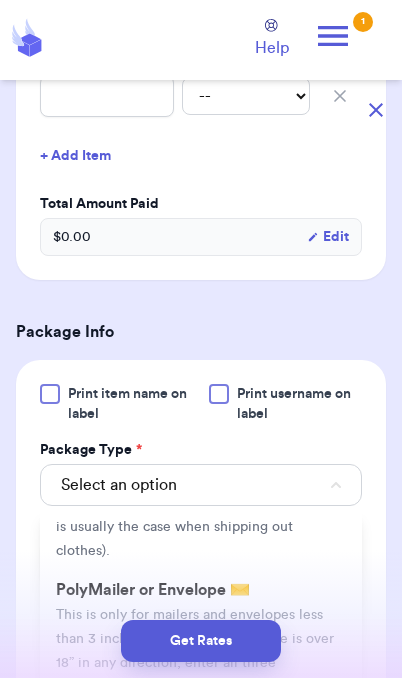 scroll, scrollTop: 122, scrollLeft: 0, axis: vertical 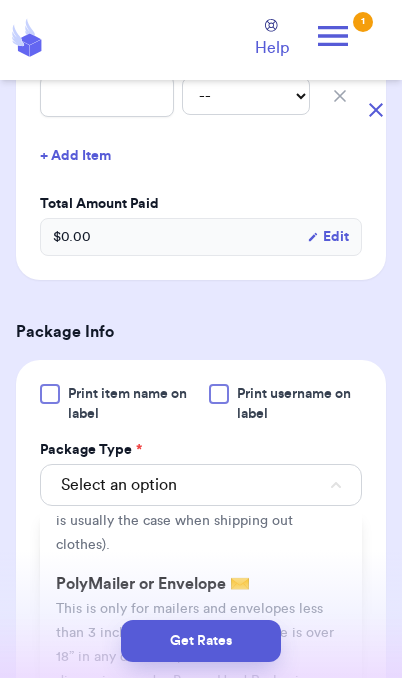click on "This is only for mailers and envelopes less than 3 inches thick. If your envelope is over 18” in any direction, enter all three dimensions under Box or Hard Packaging." at bounding box center (195, 645) 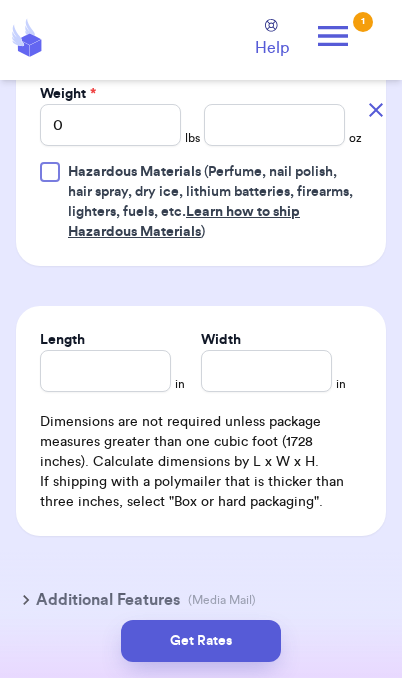 scroll, scrollTop: 1143, scrollLeft: 0, axis: vertical 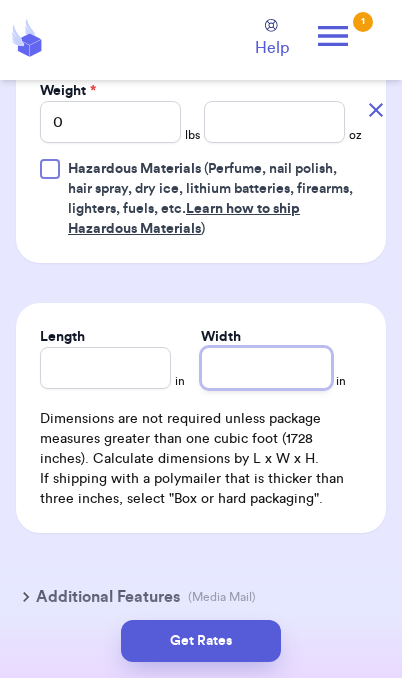 click on "Width" at bounding box center [266, 368] 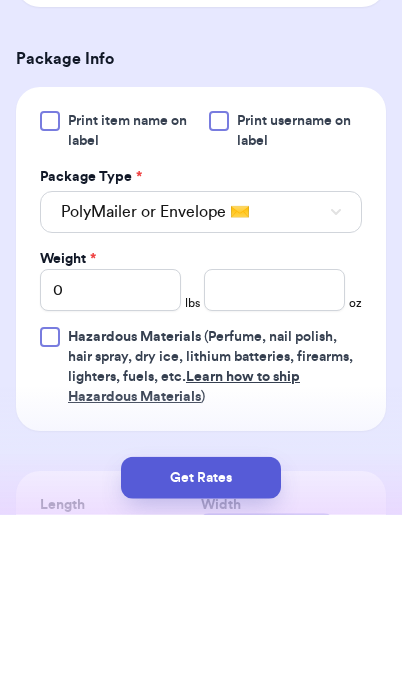 scroll, scrollTop: 808, scrollLeft: 0, axis: vertical 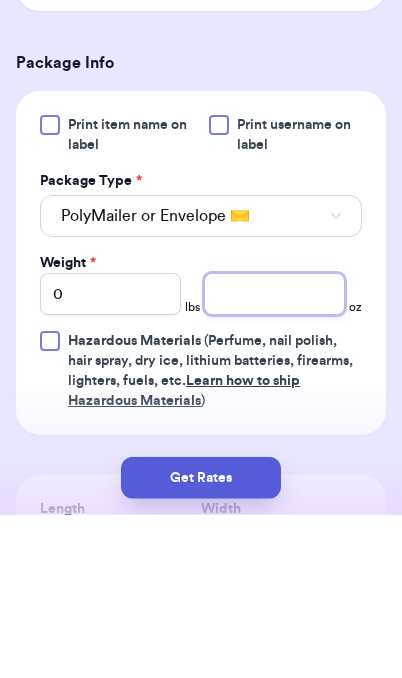click at bounding box center [274, 457] 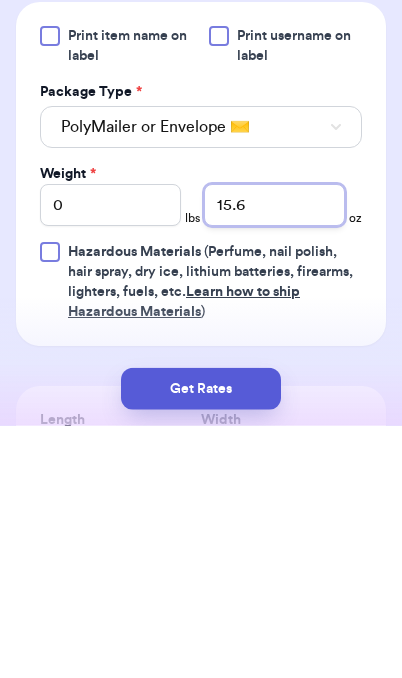 type on "15.6" 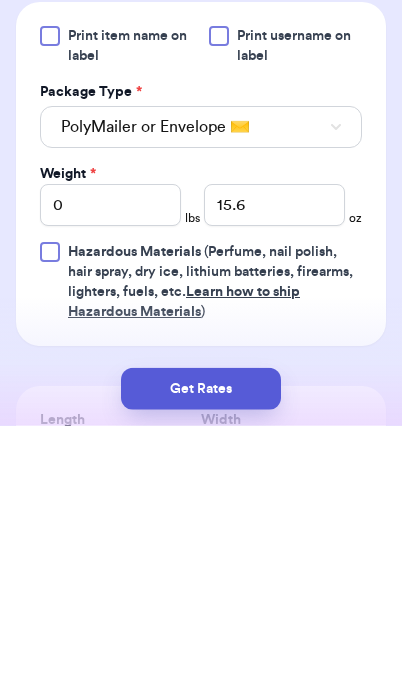 click on "Get Rates" at bounding box center [201, 641] 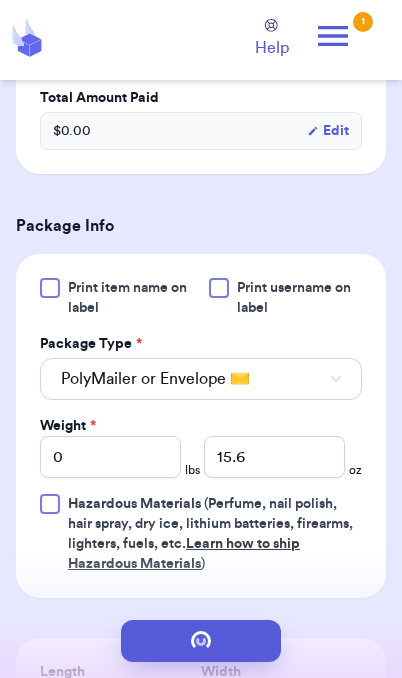 scroll, scrollTop: 0, scrollLeft: 0, axis: both 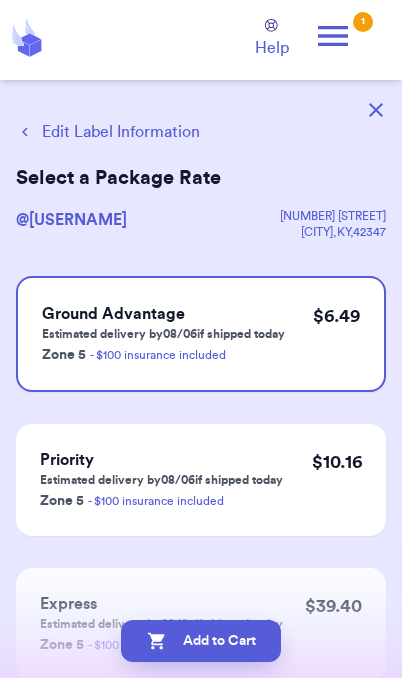 click on "Add to Cart" at bounding box center (201, 641) 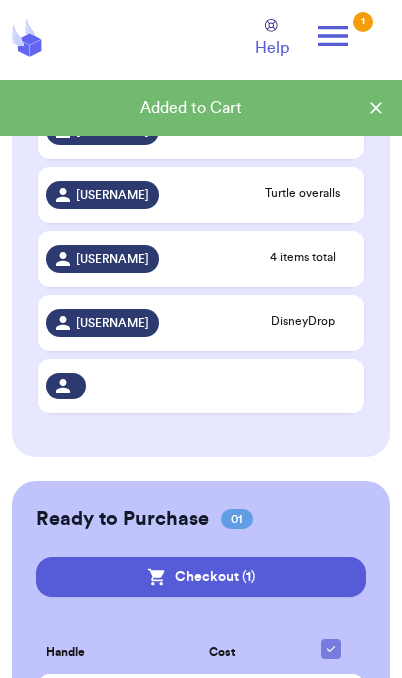 scroll, scrollTop: 1115, scrollLeft: 0, axis: vertical 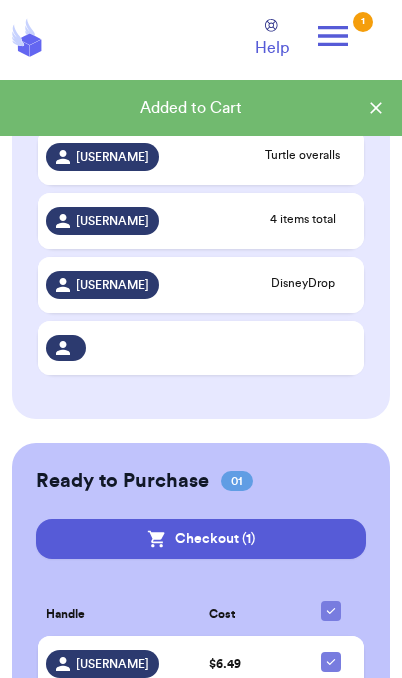 click on "[USERNAME]" at bounding box center [112, 664] 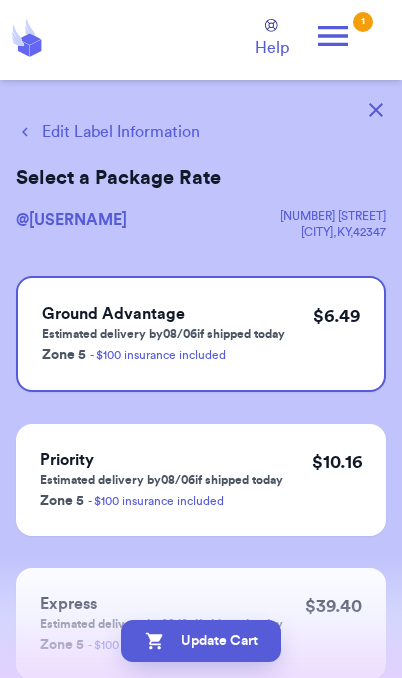 scroll, scrollTop: 0, scrollLeft: 0, axis: both 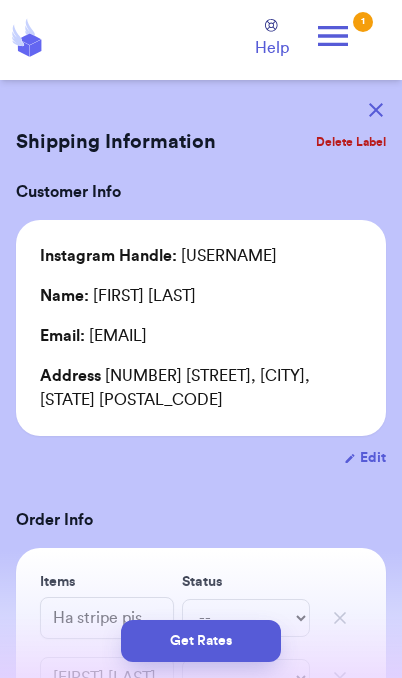 click on "Get Rates" at bounding box center [201, 641] 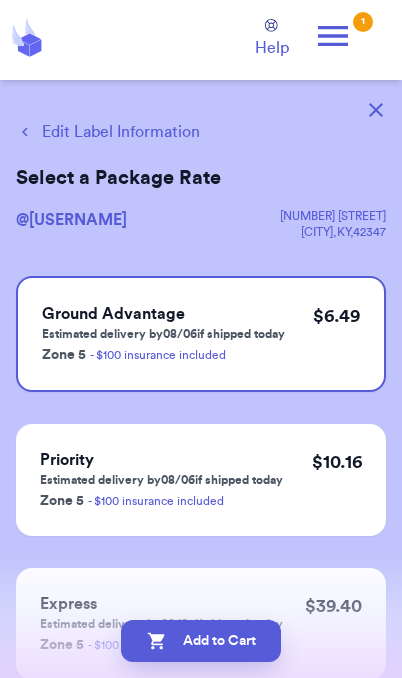 click on "Add to Cart" at bounding box center (201, 641) 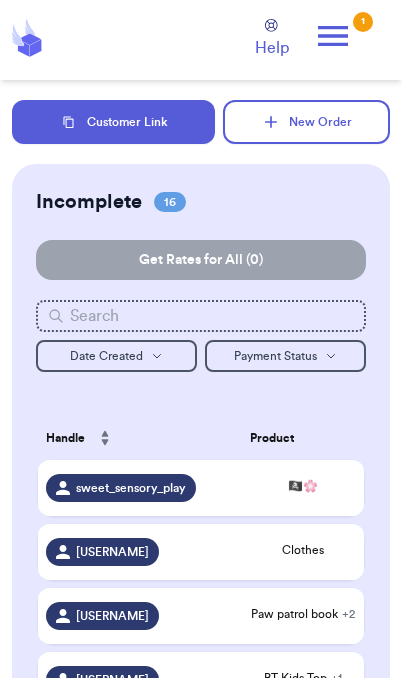 click on "🏴‍☠️🌸" at bounding box center (303, 486) 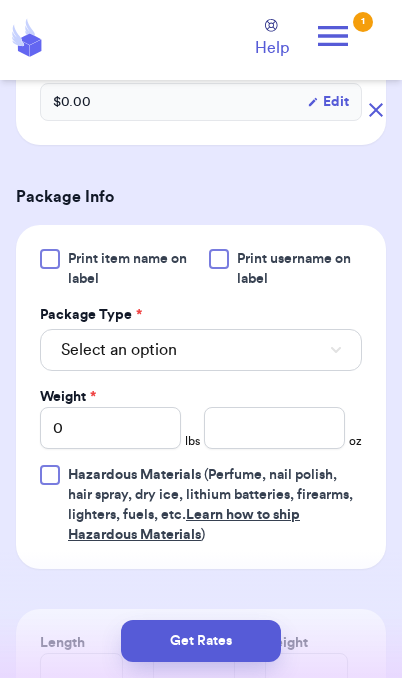 scroll, scrollTop: 666, scrollLeft: 0, axis: vertical 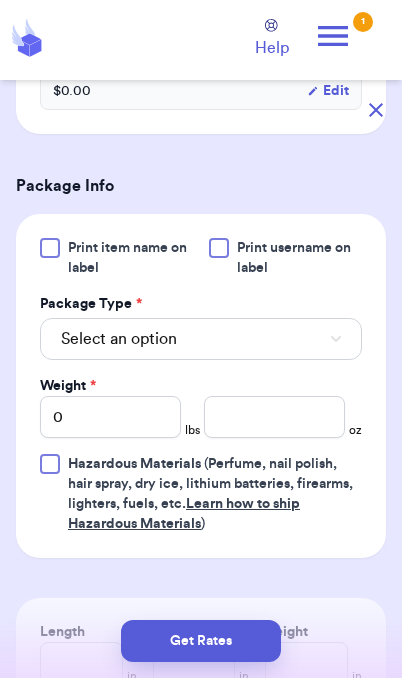click on "Select an option" at bounding box center (201, 339) 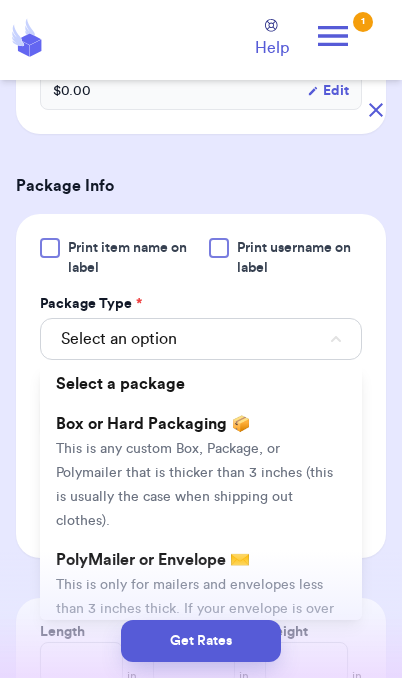 click on "This is only for mailers and envelopes less than 3 inches thick. If your envelope is over 18” in any direction, enter all three dimensions under Box or Hard Packaging." at bounding box center (195, 621) 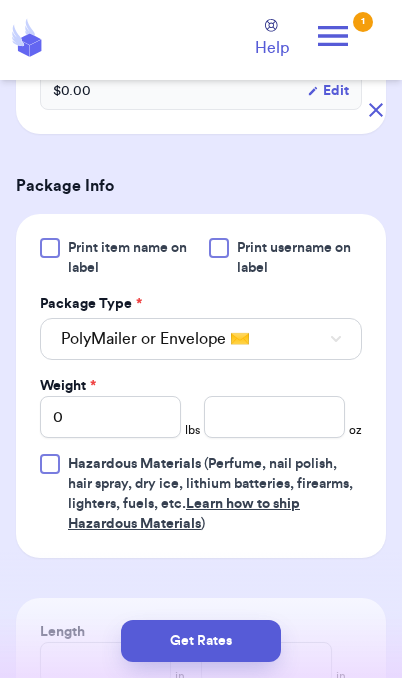 type 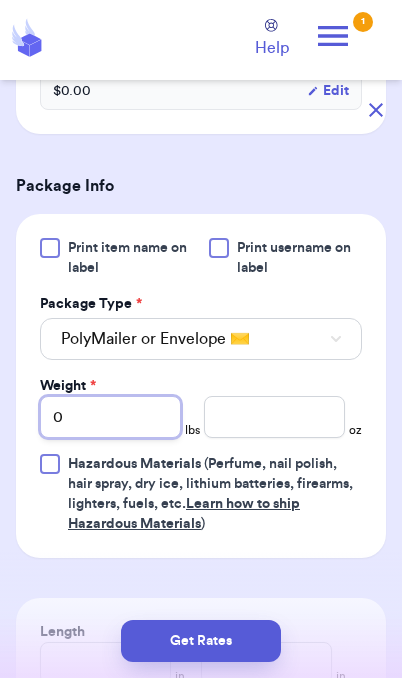 click on "0" at bounding box center (110, 417) 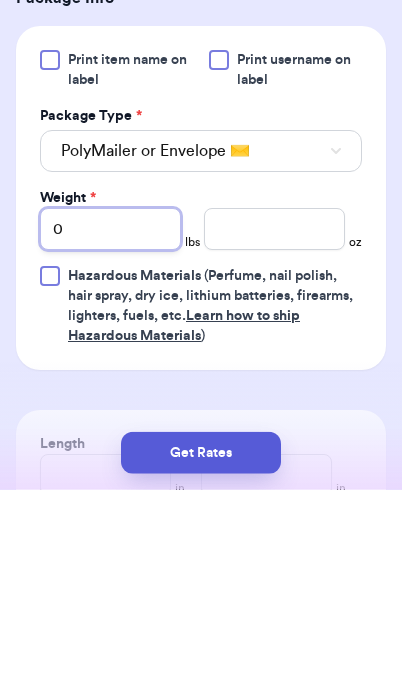 type on "01" 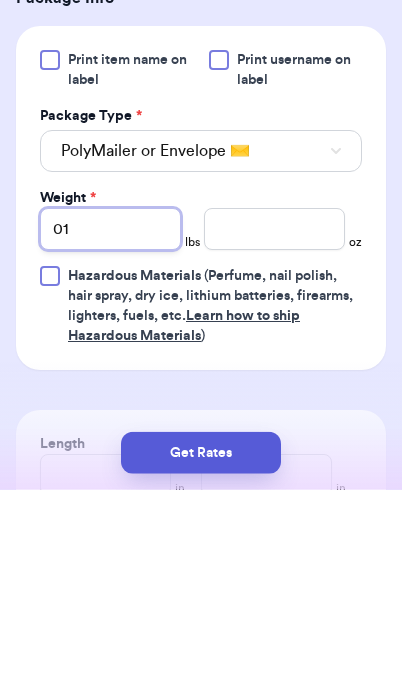 type 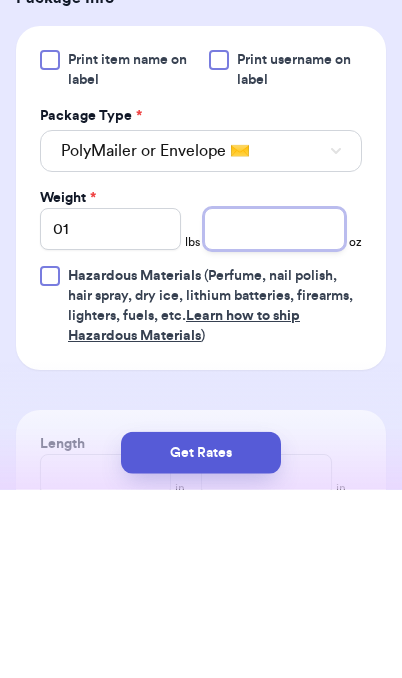 click at bounding box center [274, 417] 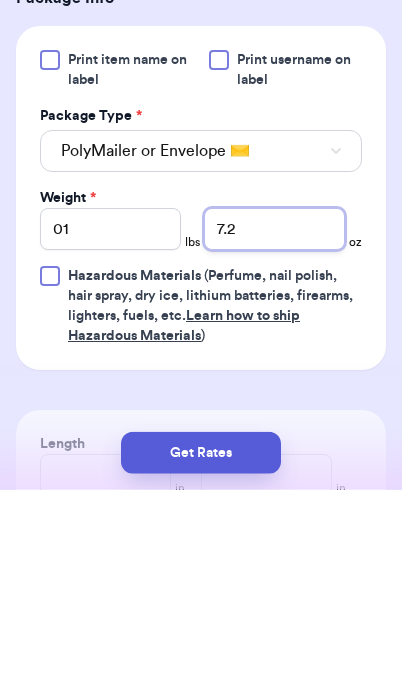 type on "7.2" 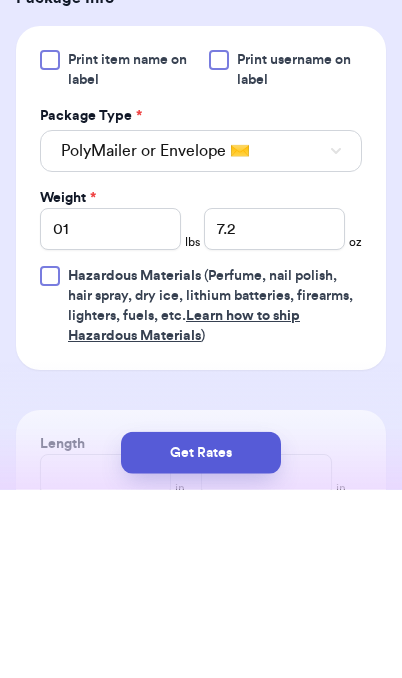 scroll, scrollTop: 82, scrollLeft: 0, axis: vertical 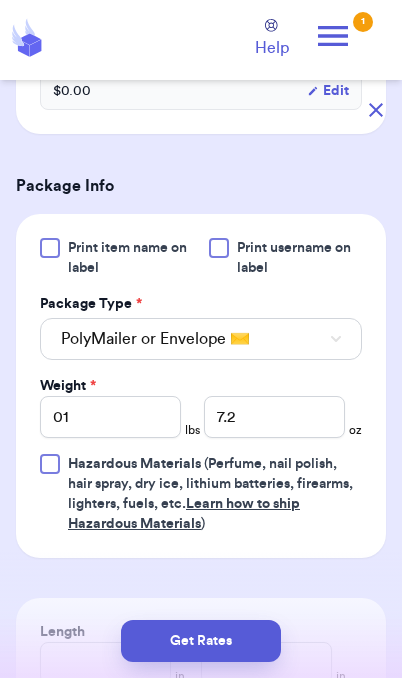 click on "Get Rates" at bounding box center [201, 641] 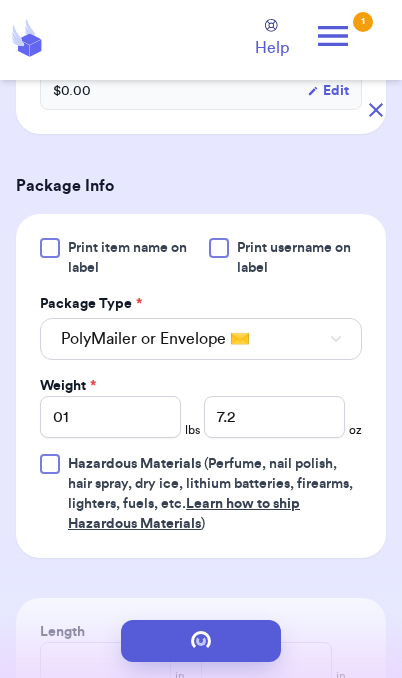 scroll, scrollTop: 0, scrollLeft: 0, axis: both 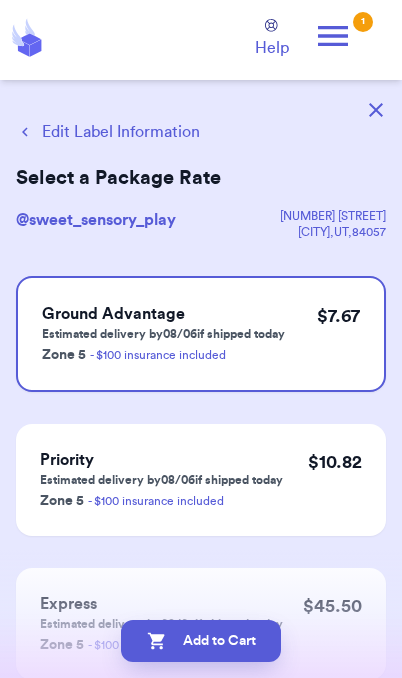 click on "Add to Cart" at bounding box center [201, 641] 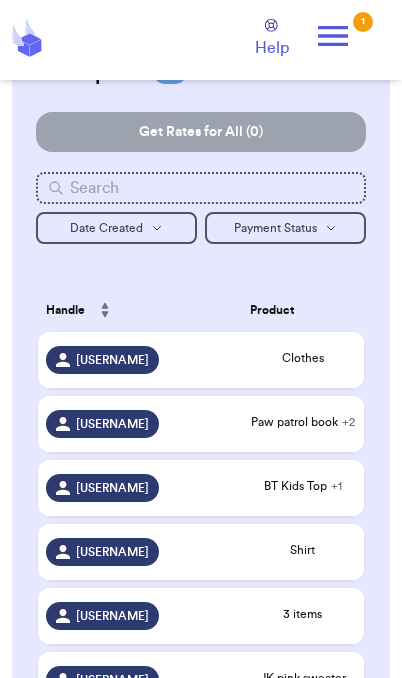 scroll, scrollTop: 147, scrollLeft: 0, axis: vertical 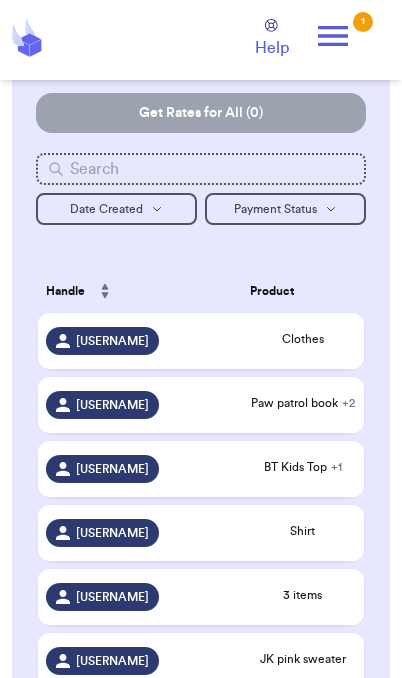 click on "+ 1" at bounding box center (336, 467) 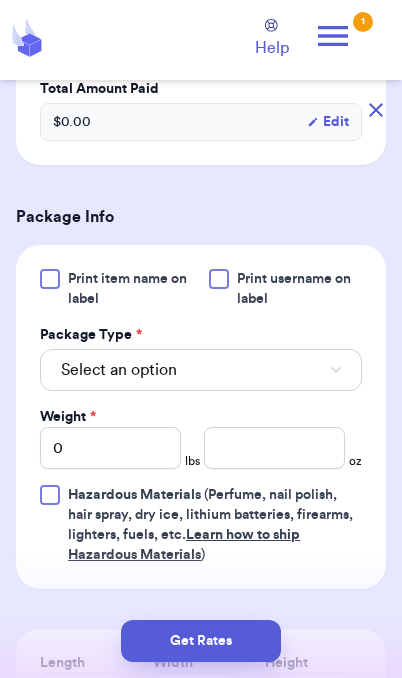 scroll, scrollTop: 713, scrollLeft: 0, axis: vertical 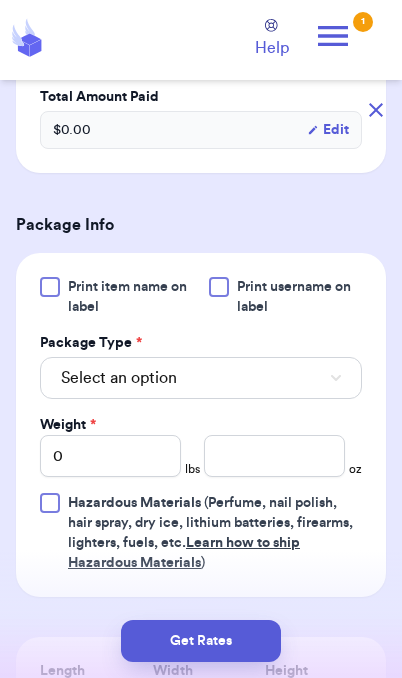 click on "Select an option" at bounding box center [201, 378] 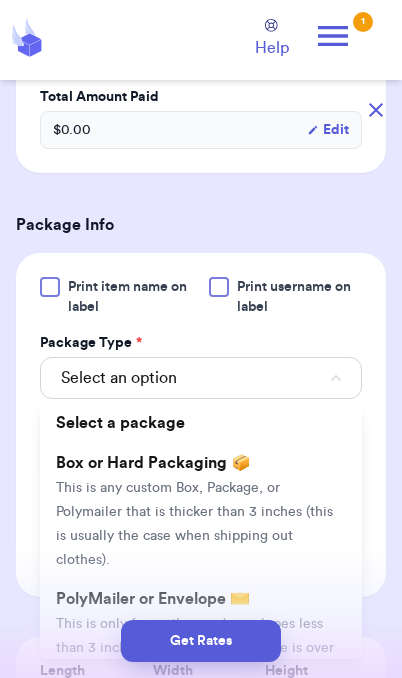 click on "This is only for mailers and envelopes less than 3 inches thick. If your envelope is over 18” in any direction, enter all three dimensions under Box or Hard Packaging." at bounding box center [195, 660] 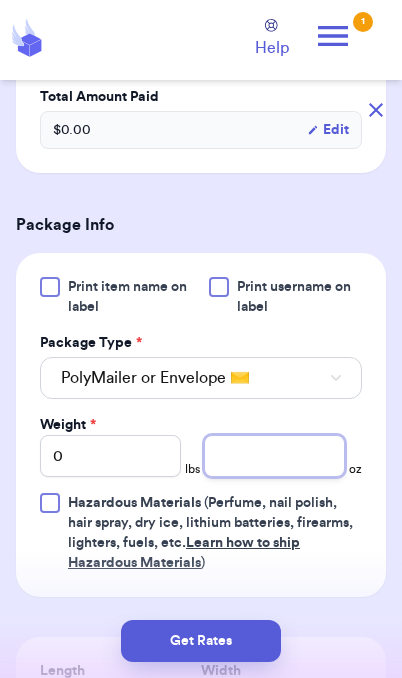 click at bounding box center [274, 456] 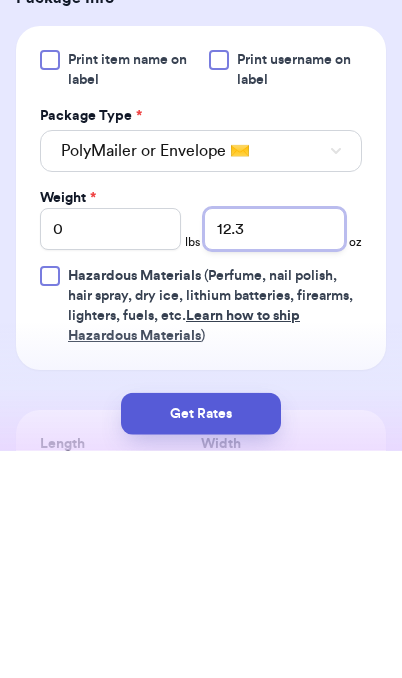 type on "12.3" 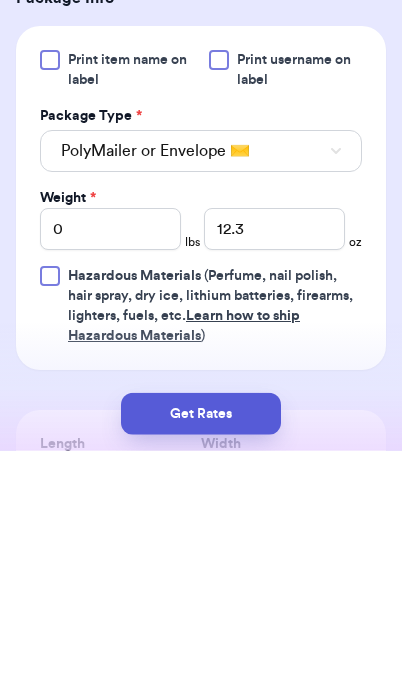 scroll, scrollTop: 82, scrollLeft: 0, axis: vertical 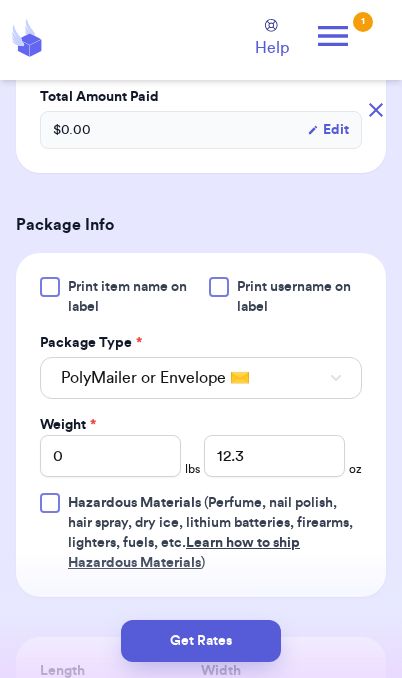 click on "Get Rates" at bounding box center [201, 641] 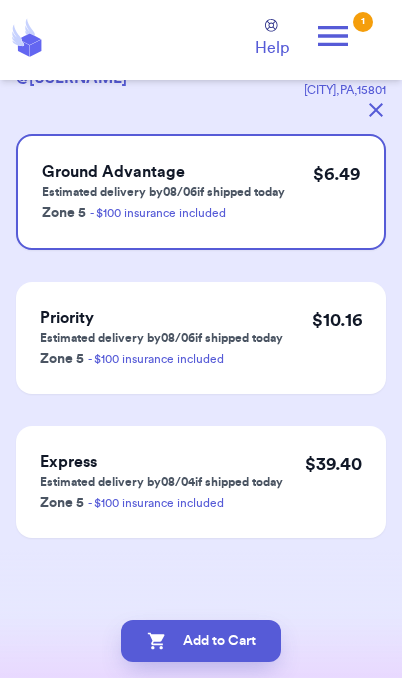 scroll, scrollTop: 0, scrollLeft: 0, axis: both 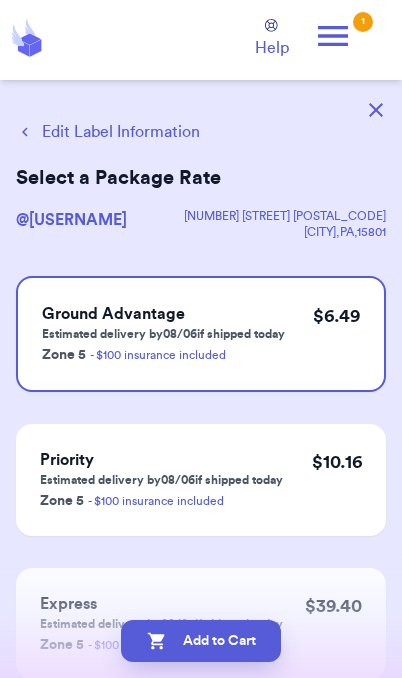 click on "Add to Cart" at bounding box center (201, 641) 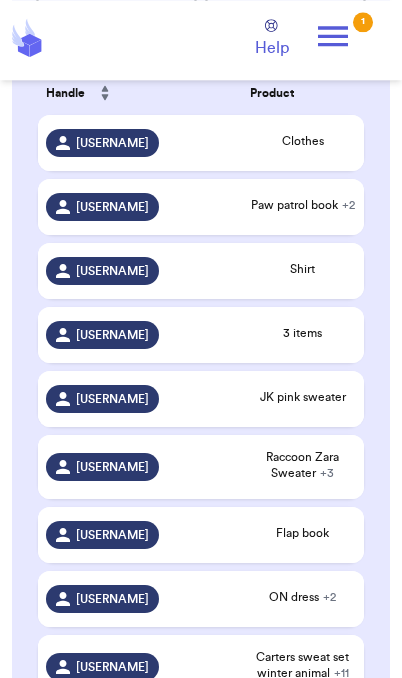 scroll, scrollTop: 377, scrollLeft: 0, axis: vertical 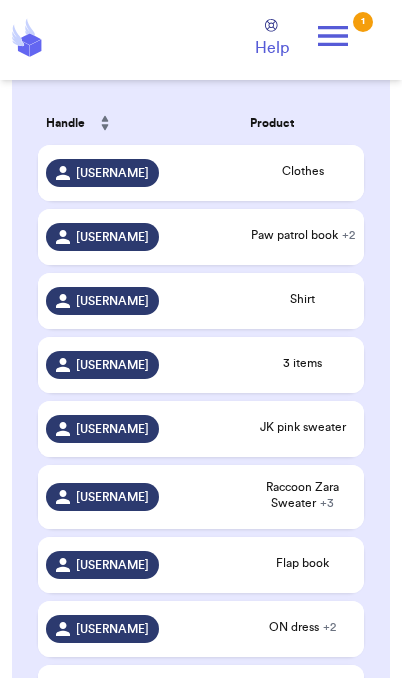 click on "3 items" at bounding box center (303, 363) 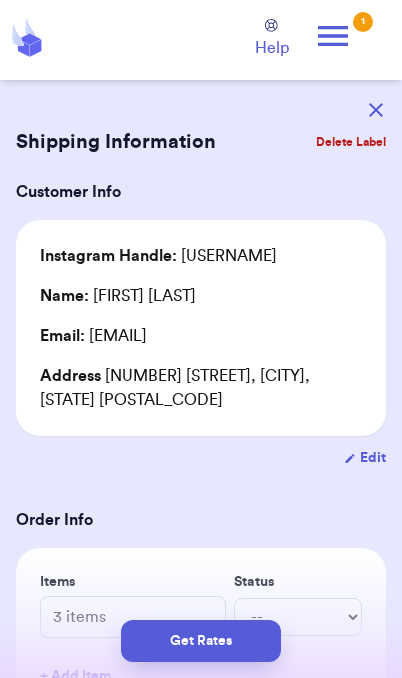 scroll, scrollTop: 82, scrollLeft: 0, axis: vertical 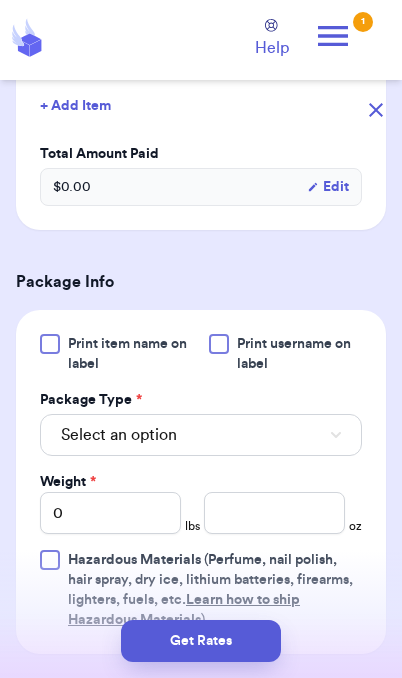 click on "Select an option" at bounding box center [201, 435] 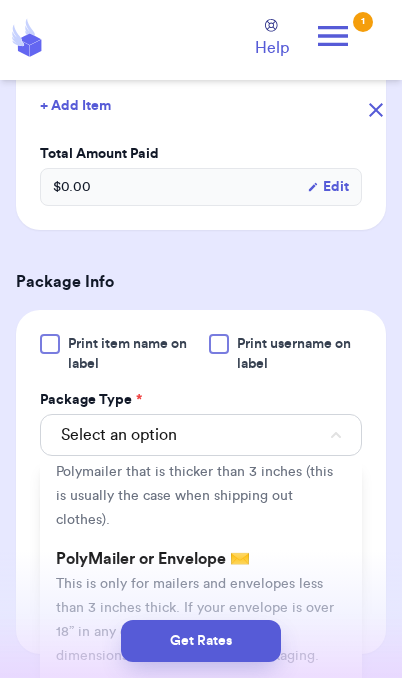 scroll, scrollTop: 93, scrollLeft: 0, axis: vertical 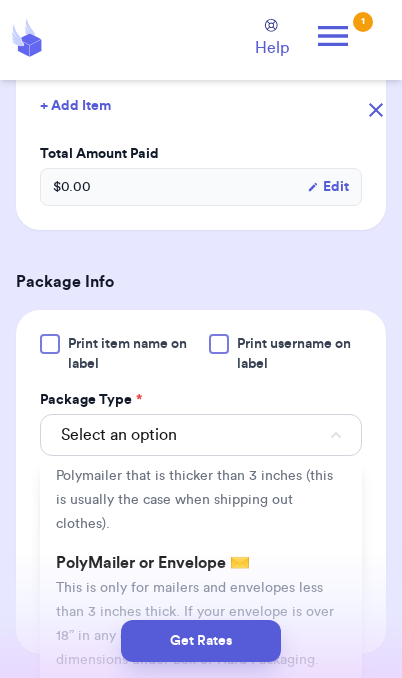 click on "This is only for mailers and envelopes less than 3 inches thick. If your envelope is over 18” in any direction, enter all three dimensions under Box or Hard Packaging." at bounding box center [195, 624] 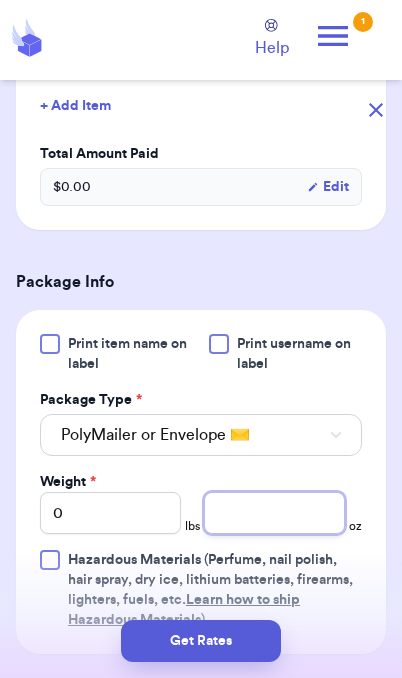 click at bounding box center (274, 513) 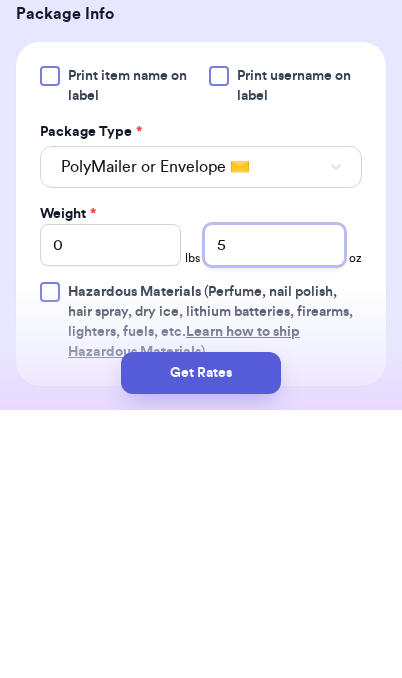type on "5" 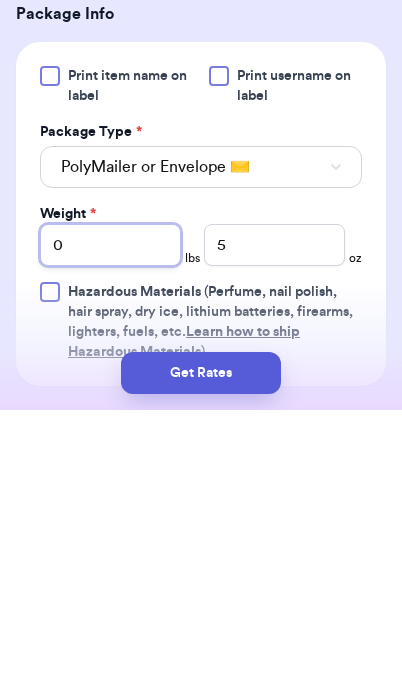 click on "0" at bounding box center [110, 513] 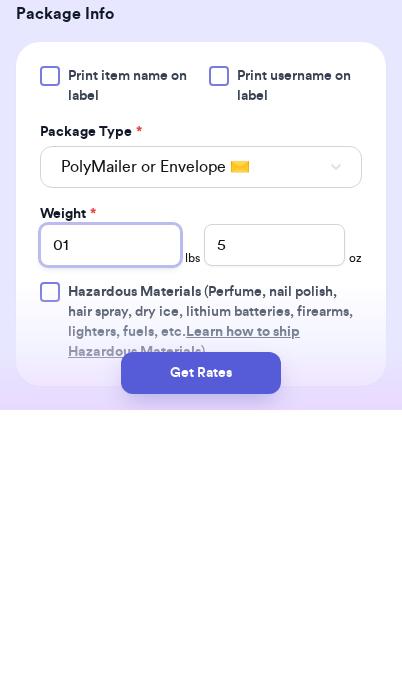 type on "01" 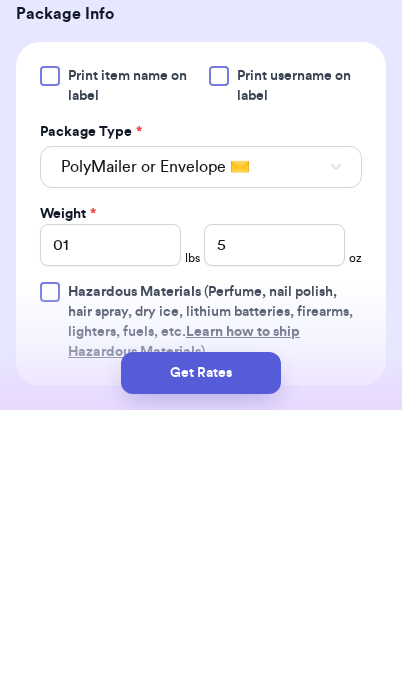 click on "Get Rates" at bounding box center [201, 641] 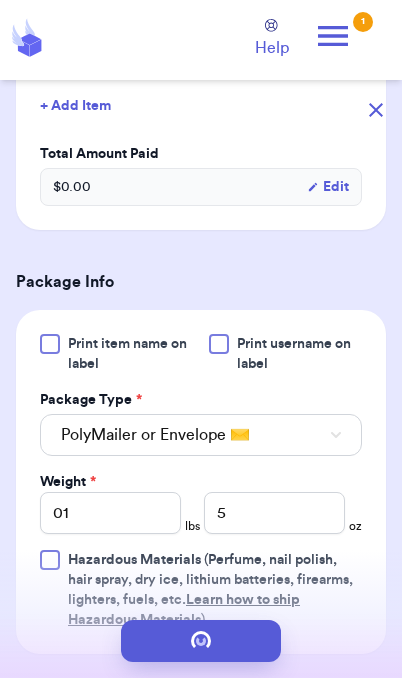scroll, scrollTop: 0, scrollLeft: 0, axis: both 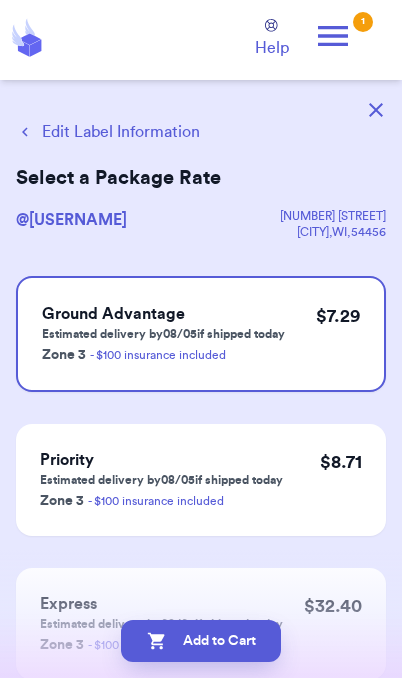 click on "Add to Cart" at bounding box center (201, 641) 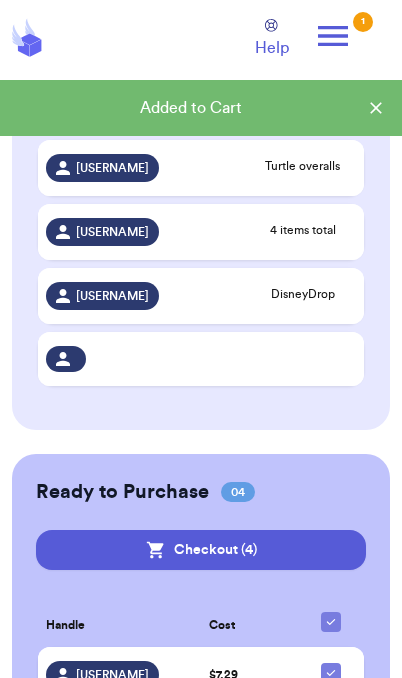 scroll, scrollTop: 1115, scrollLeft: 0, axis: vertical 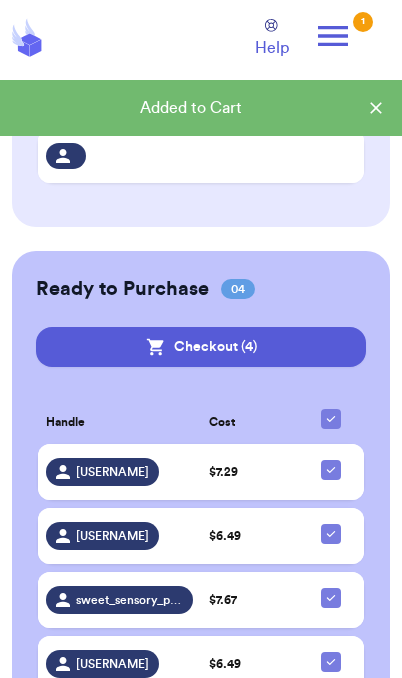 click on "[USERNAME]" at bounding box center [112, 536] 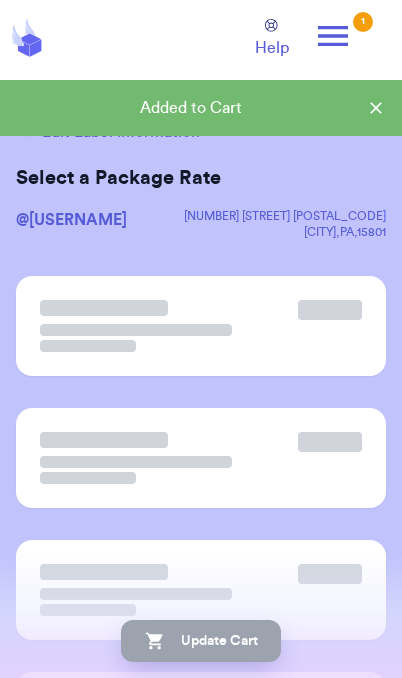 scroll, scrollTop: 0, scrollLeft: 0, axis: both 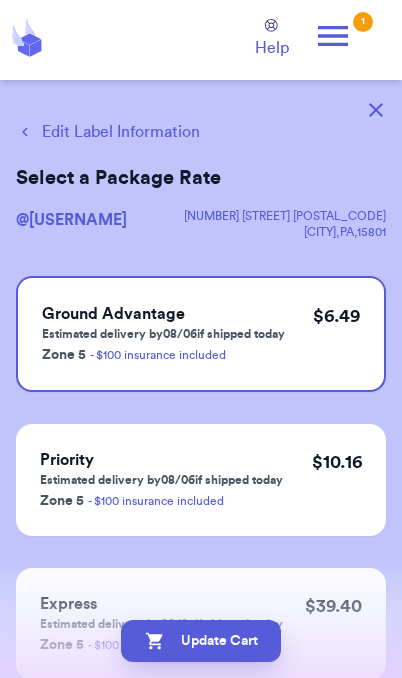 click on "Edit Label Information" at bounding box center [108, 132] 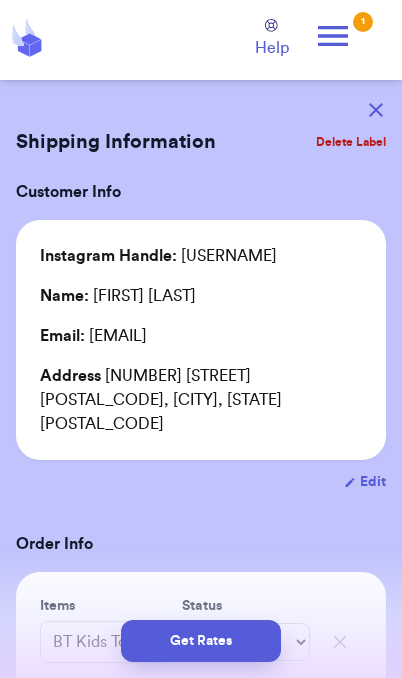 click on "Get Rates" at bounding box center [201, 641] 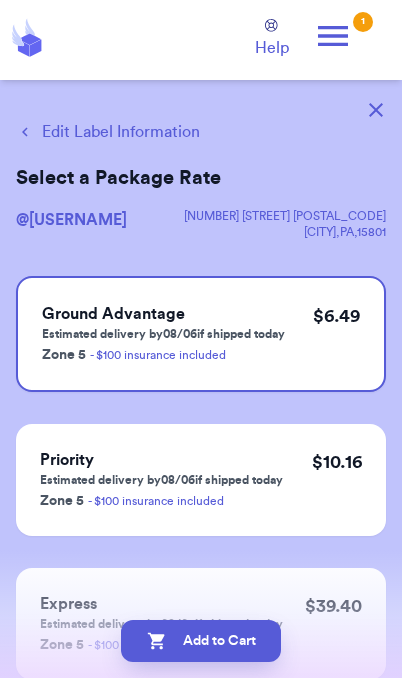 click on "Add to Cart" at bounding box center (201, 641) 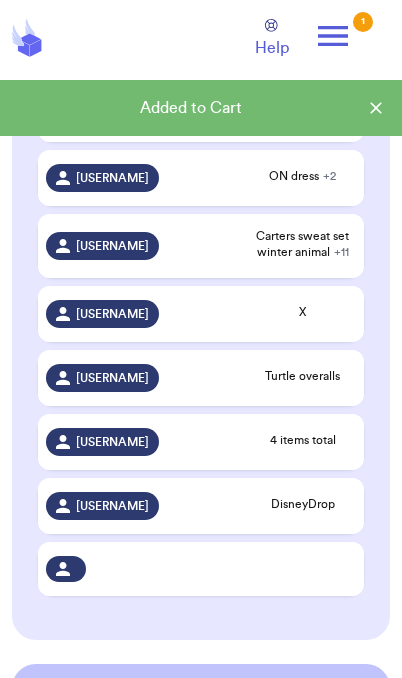 scroll, scrollTop: 1115, scrollLeft: 0, axis: vertical 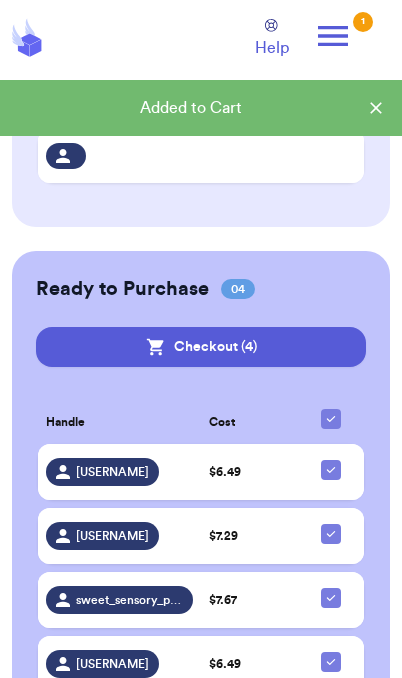 click on "Checkout ( 4 )" at bounding box center (201, 347) 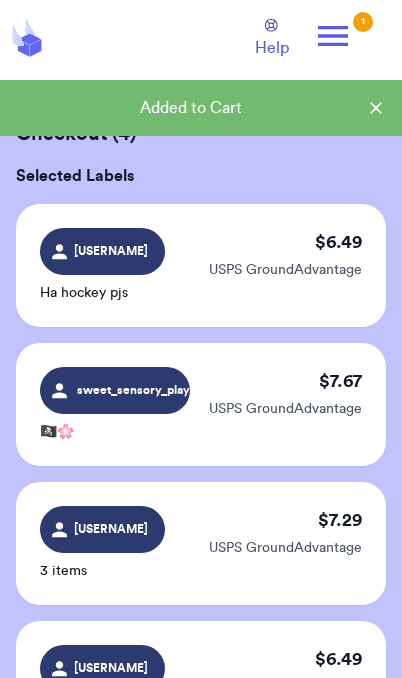 scroll, scrollTop: 0, scrollLeft: 0, axis: both 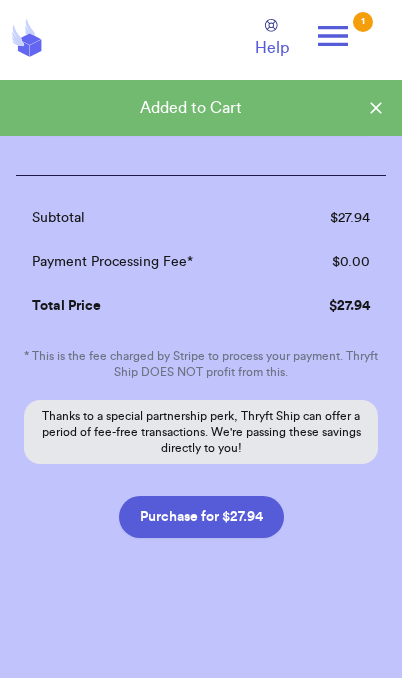 click on "Purchase for $27.94" at bounding box center (201, 517) 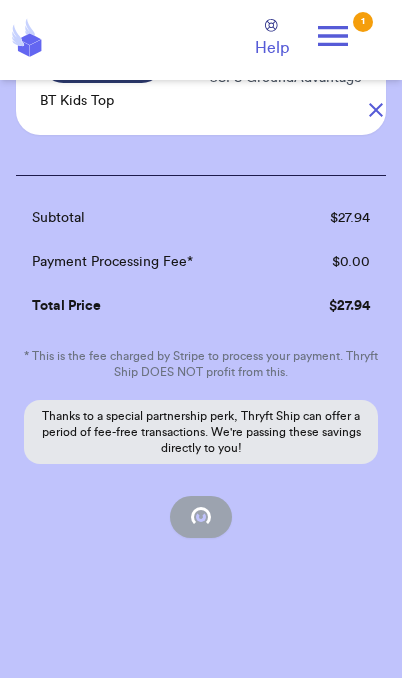 scroll, scrollTop: 201, scrollLeft: 0, axis: vertical 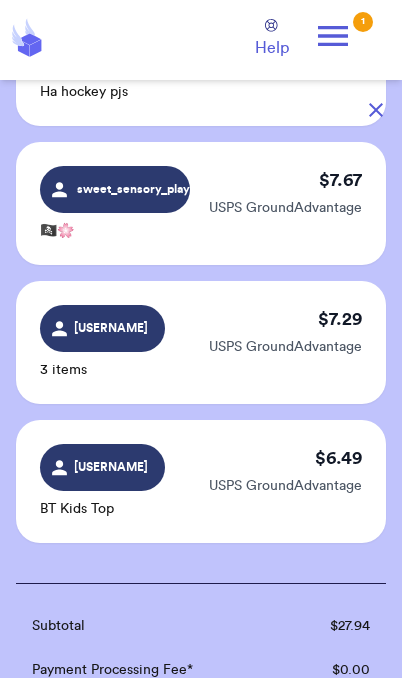 checkbox on "true" 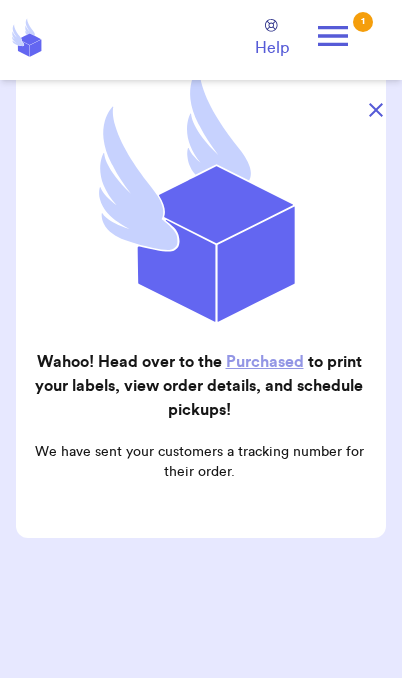 click at bounding box center (376, 110) 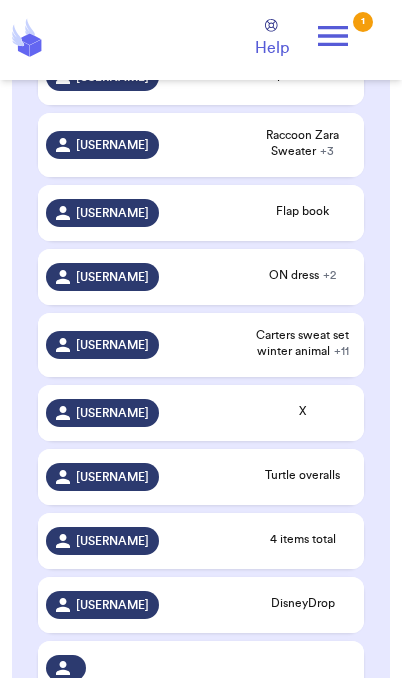 scroll, scrollTop: 604, scrollLeft: 0, axis: vertical 